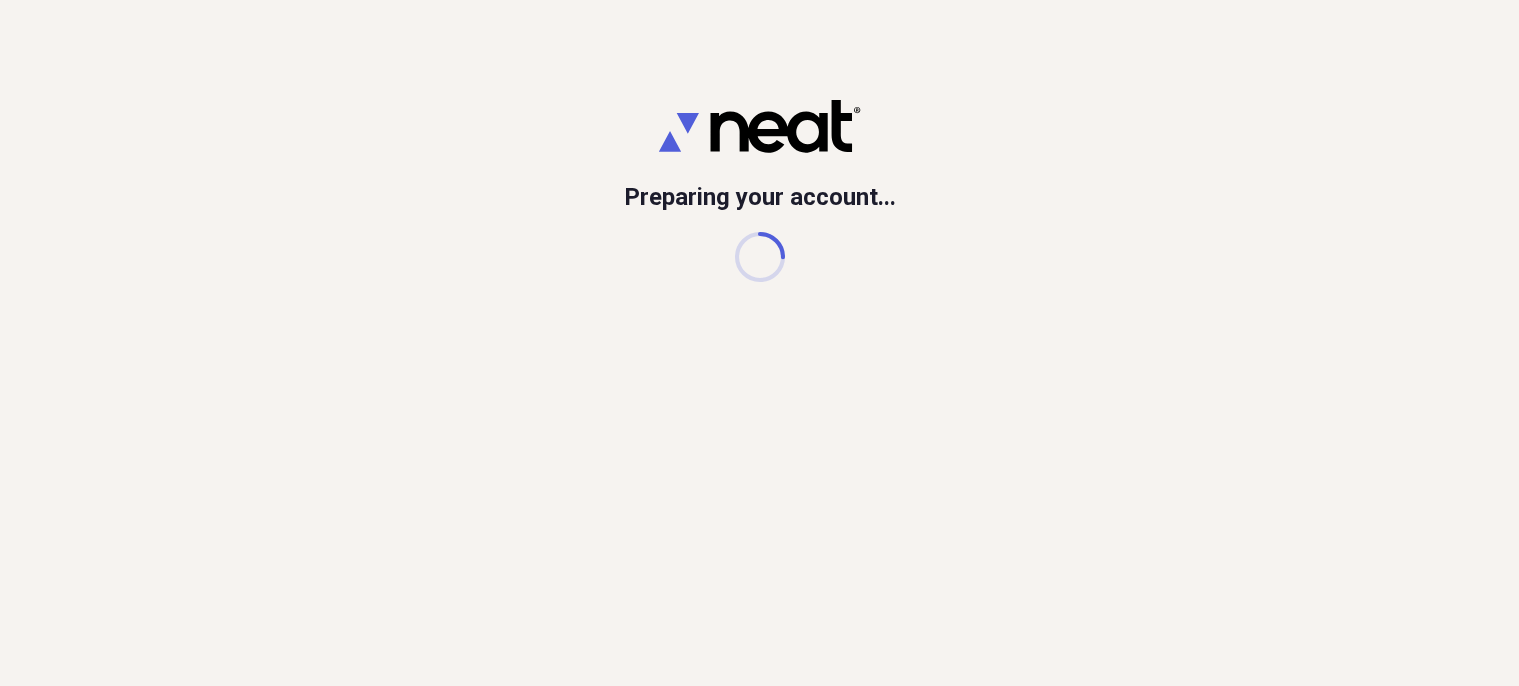 scroll, scrollTop: 0, scrollLeft: 0, axis: both 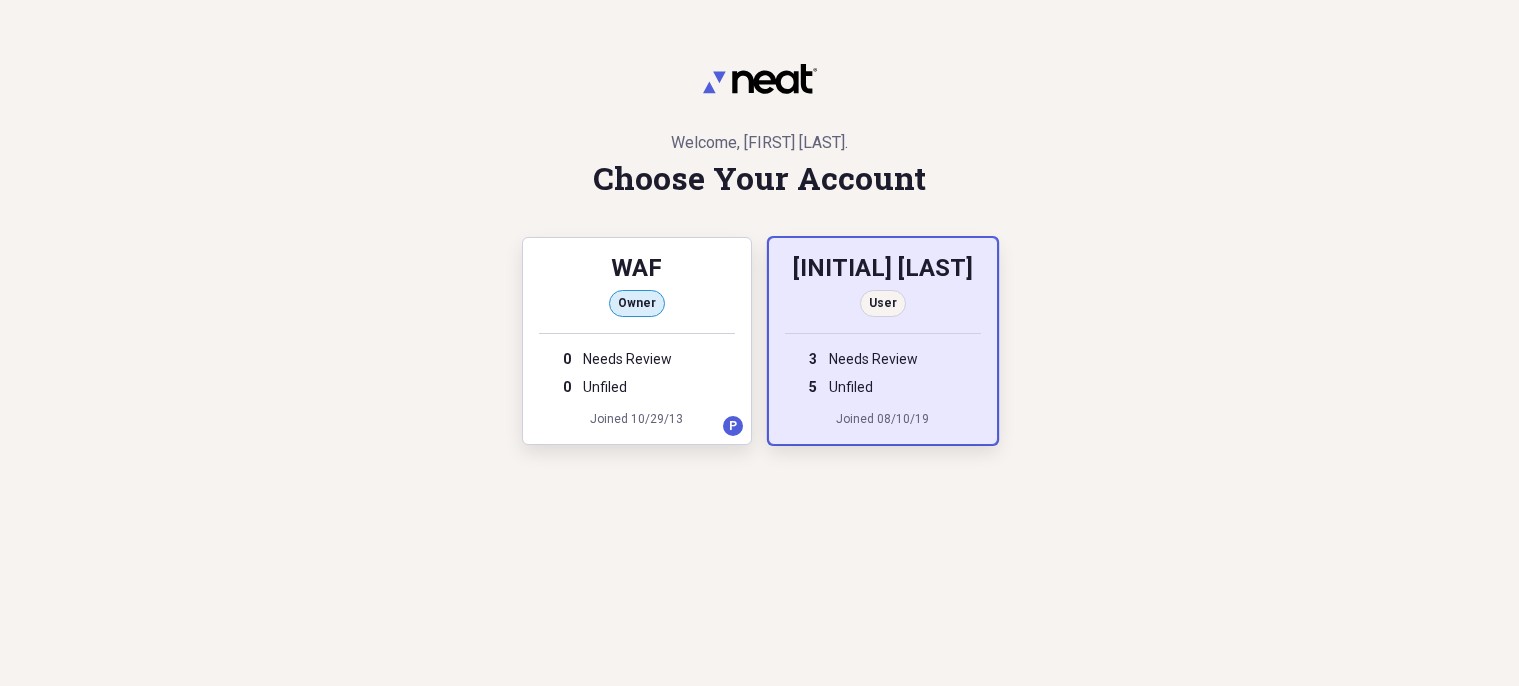 click on "[INITIAL] [LAST]" at bounding box center (883, 270) 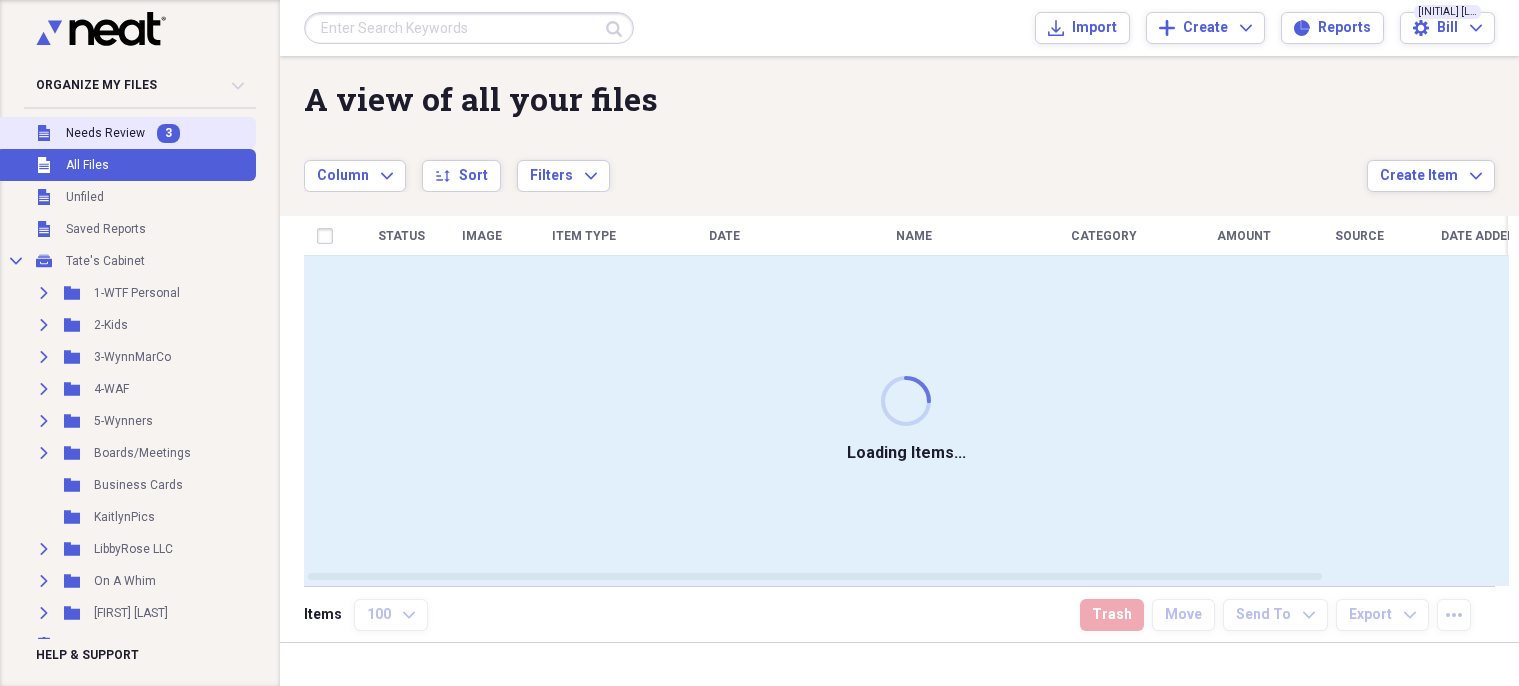 click on "Needs Review" at bounding box center [105, 133] 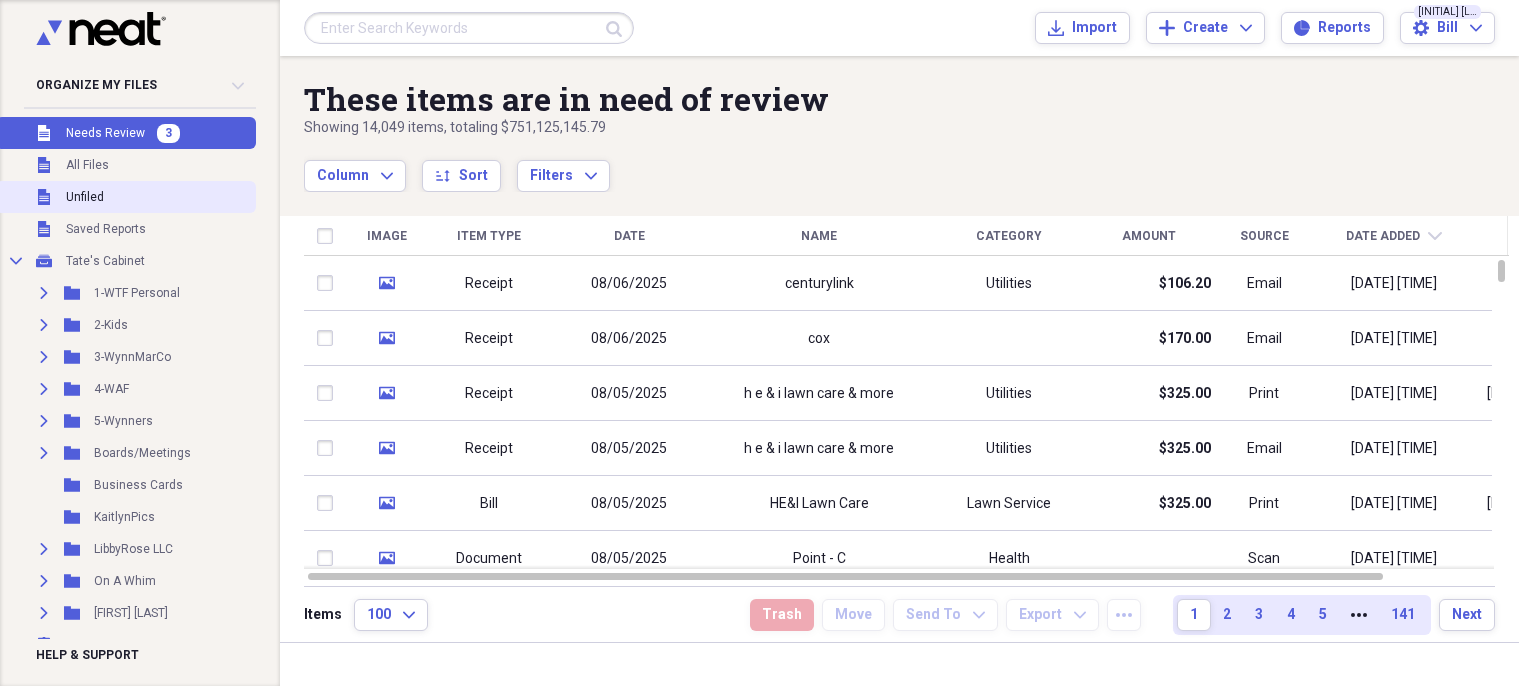 click on "Unfiled Unfiled" at bounding box center [126, 197] 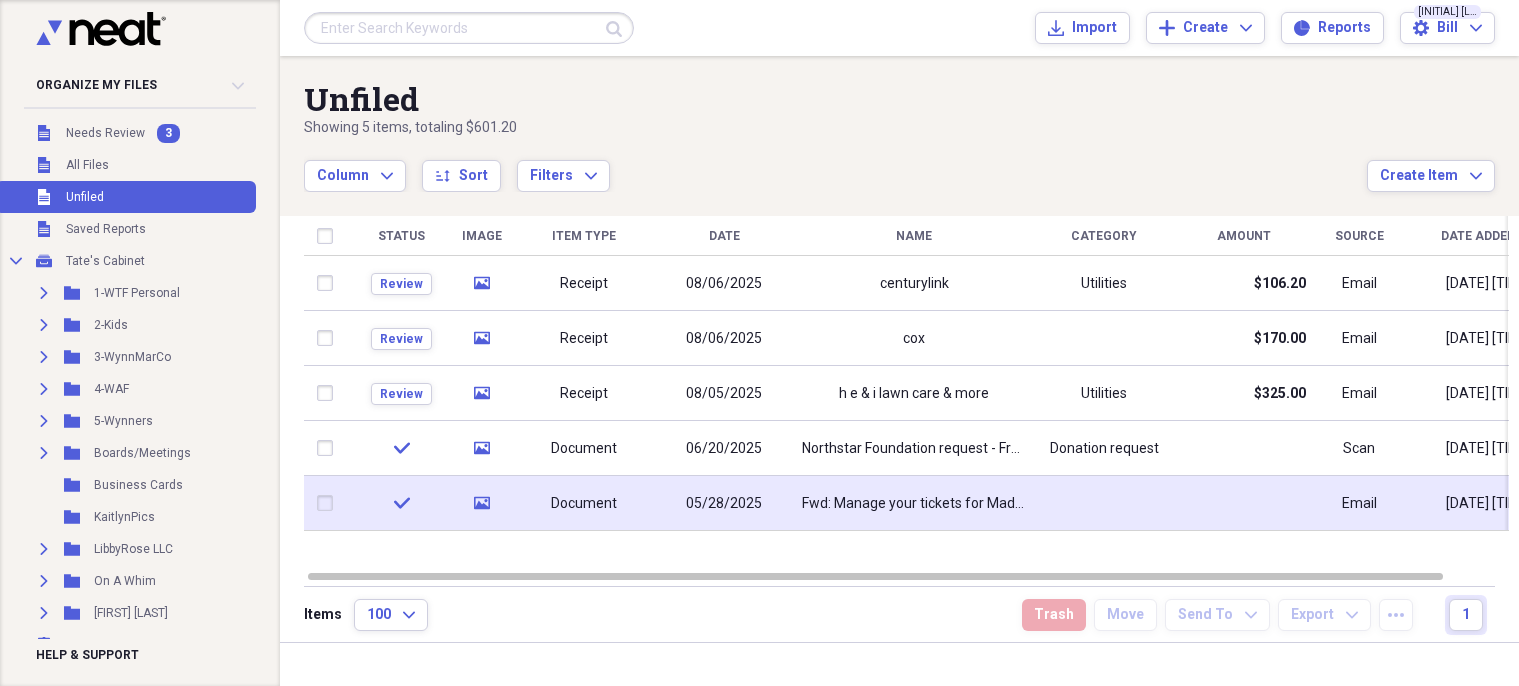 click on "Fwd: Manage your tickets for Madonna Celebration 2025!" at bounding box center (914, 504) 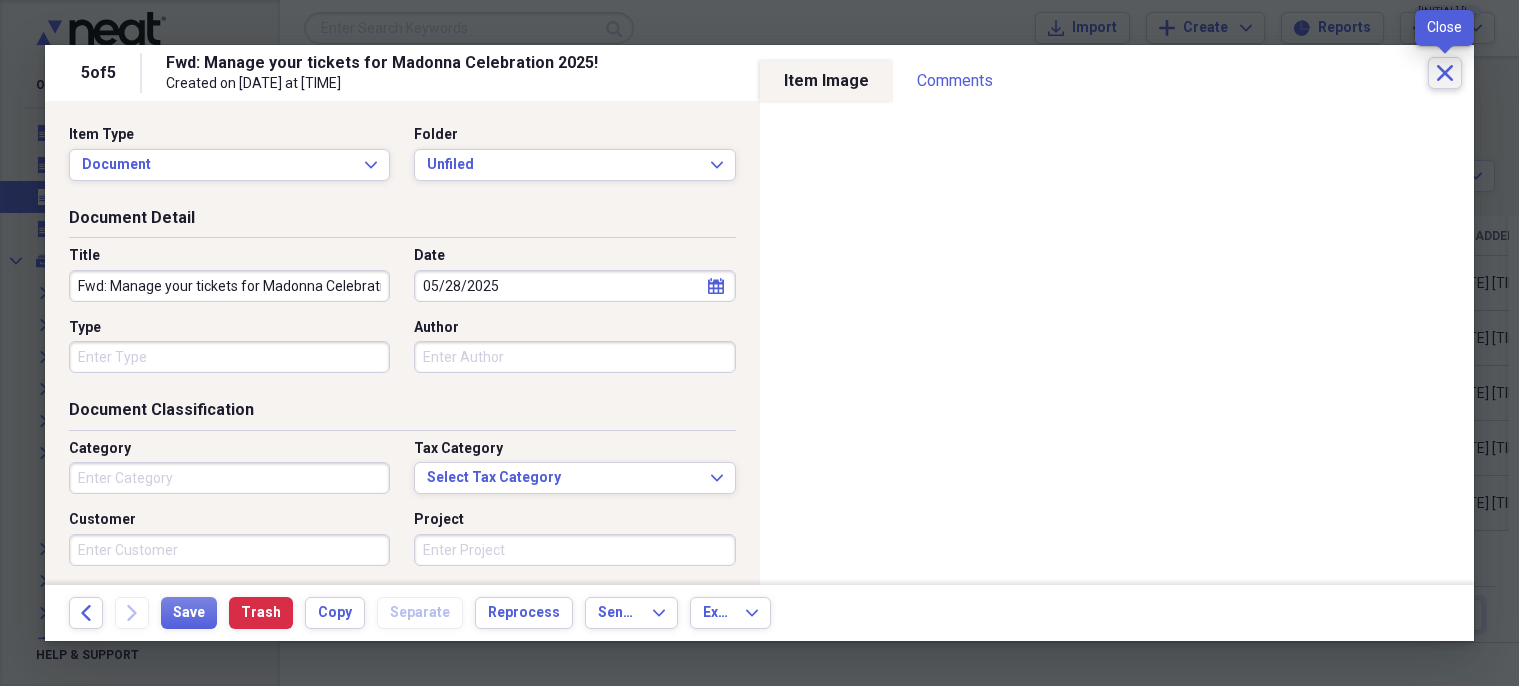 click on "Close" 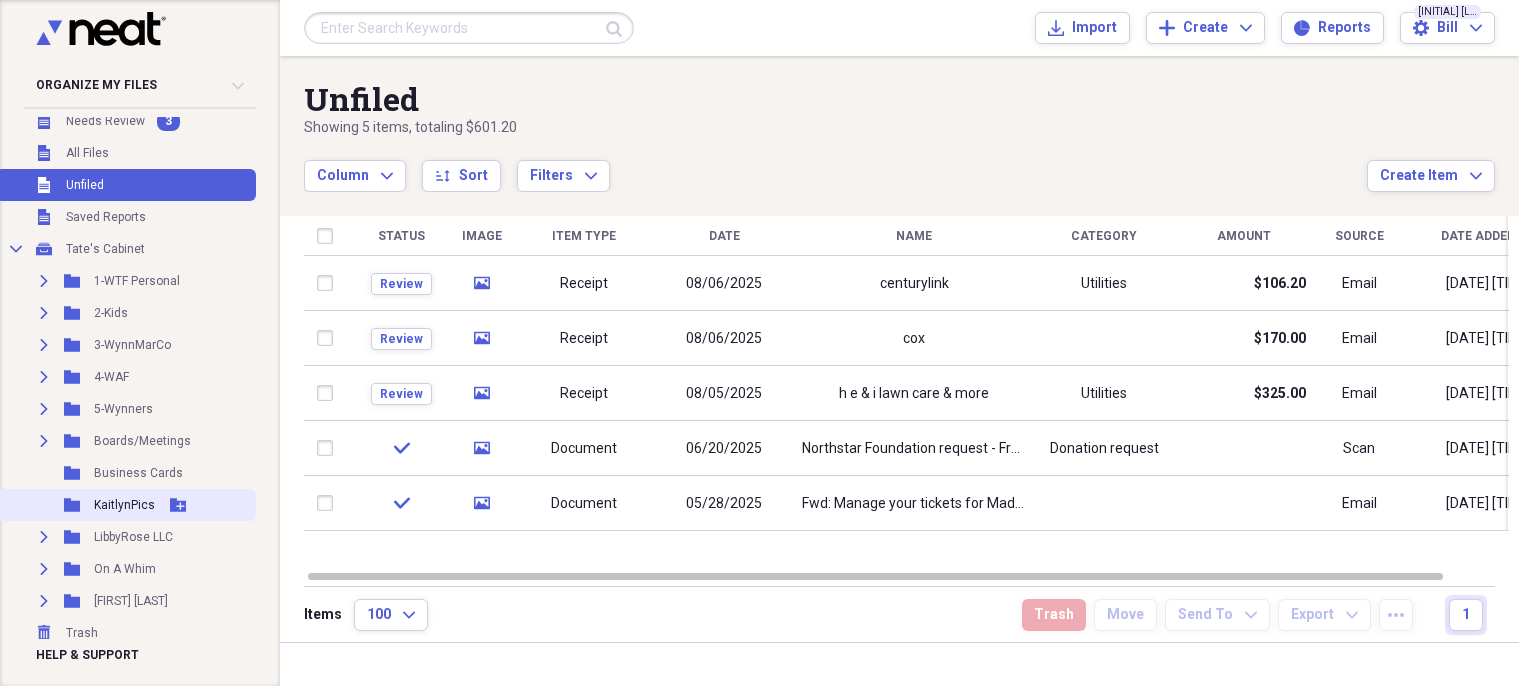 scroll, scrollTop: 0, scrollLeft: 0, axis: both 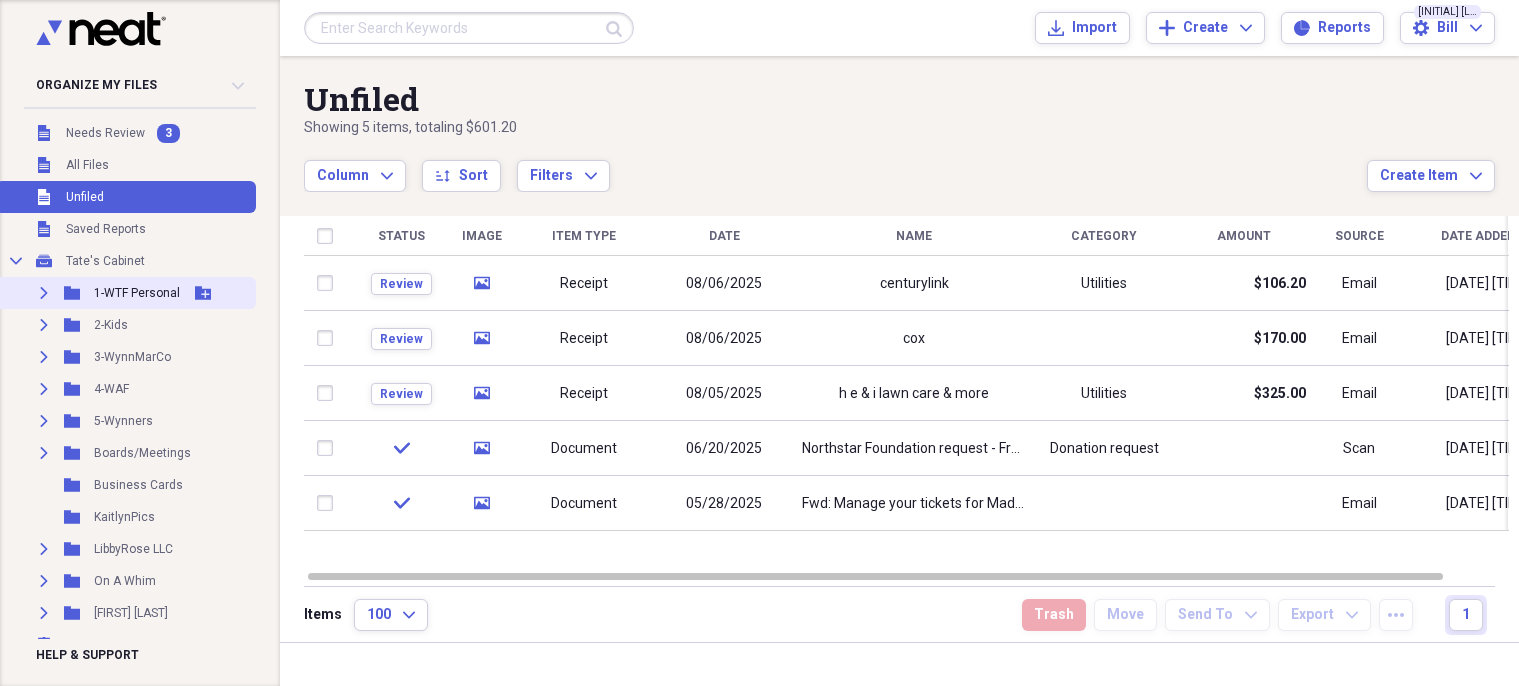 click on "Expand" 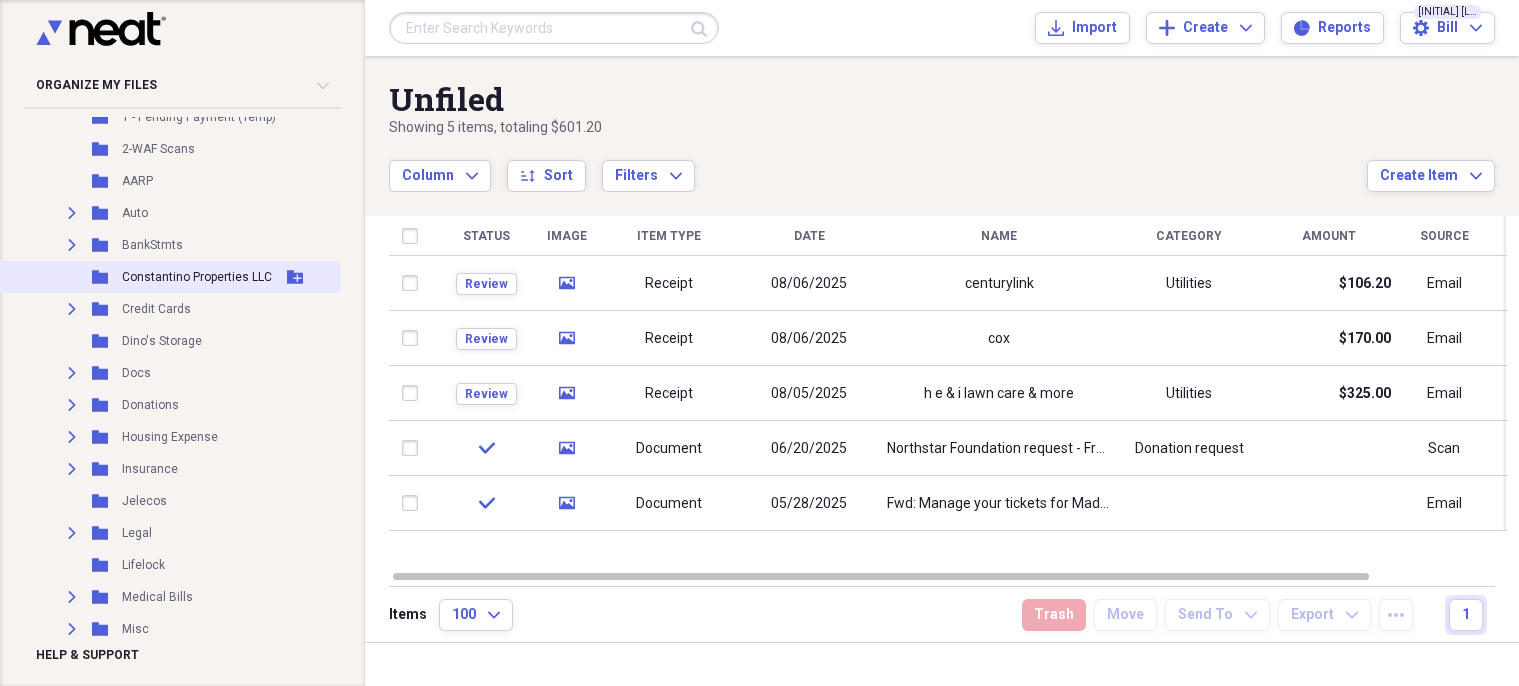 scroll, scrollTop: 300, scrollLeft: 0, axis: vertical 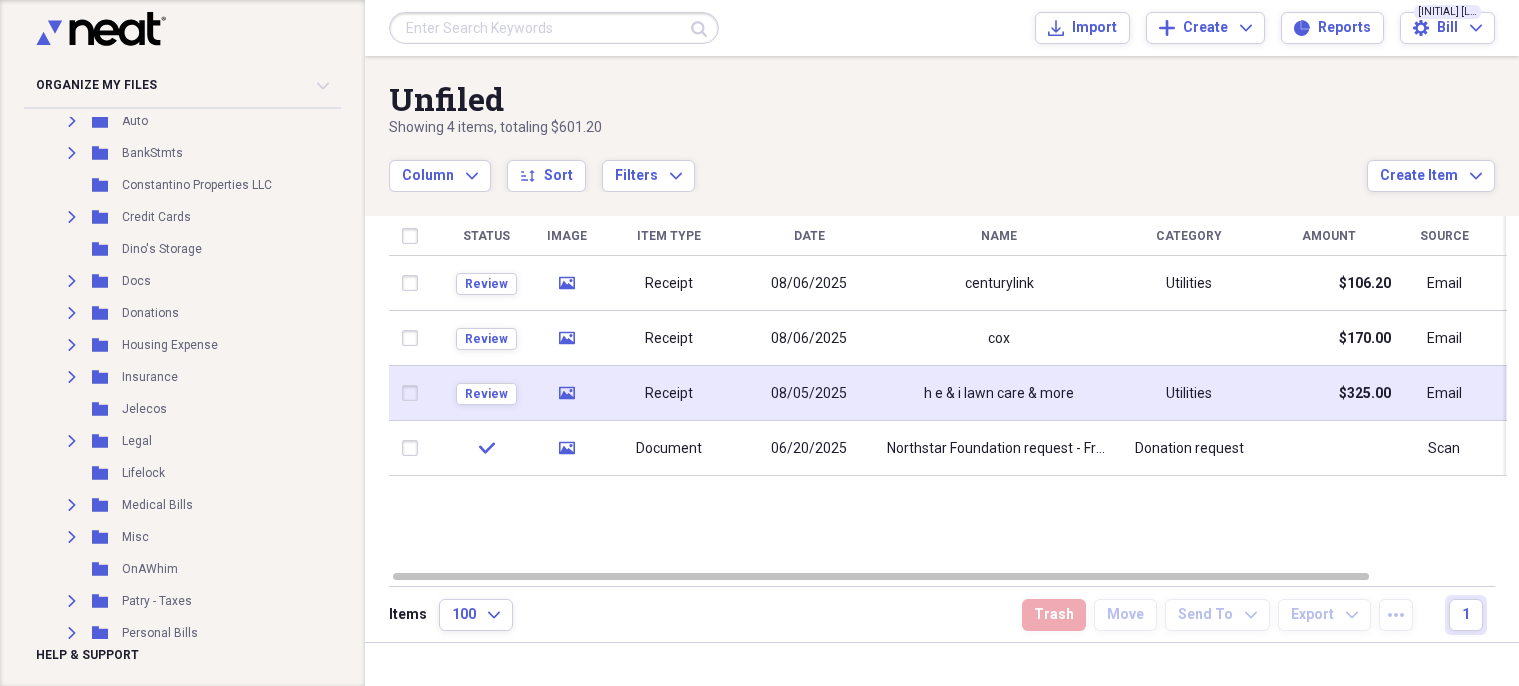 click on "Receipt" at bounding box center (669, 394) 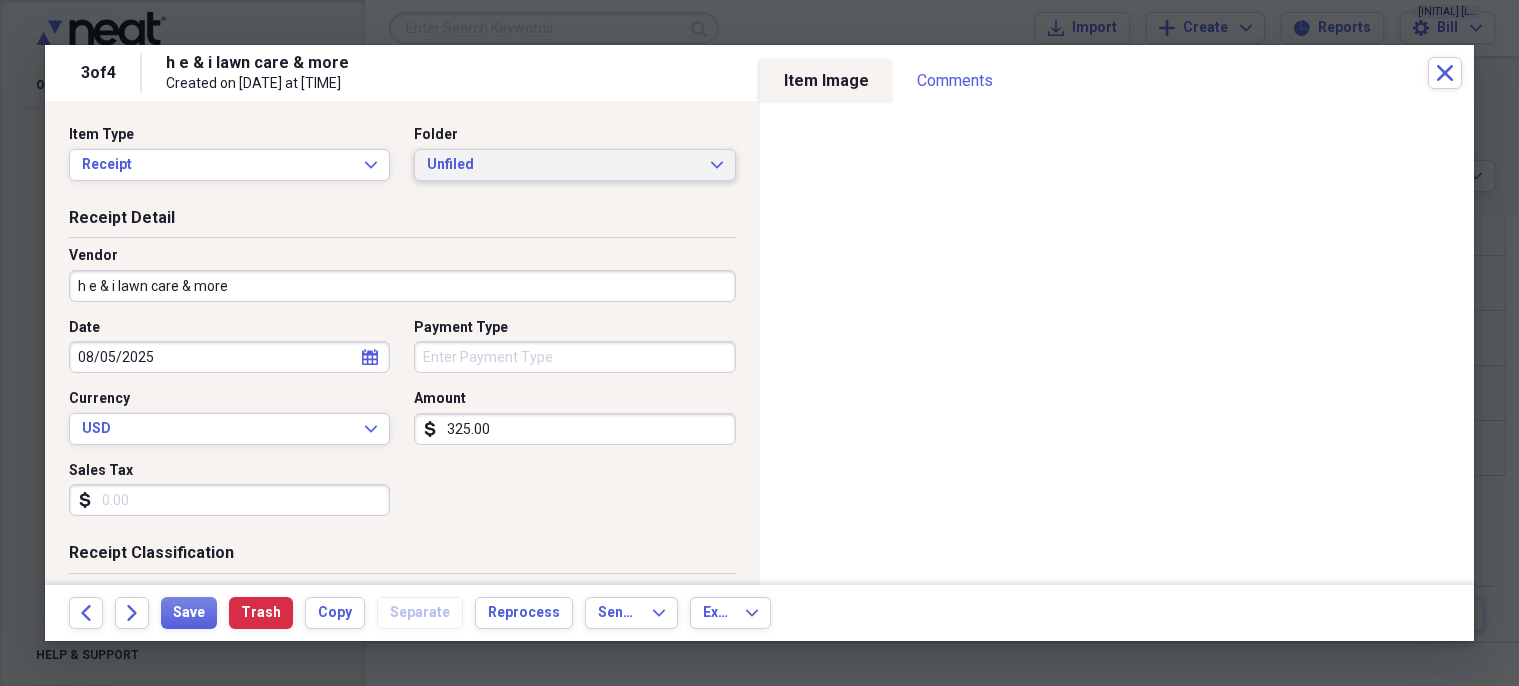 click on "Expand" 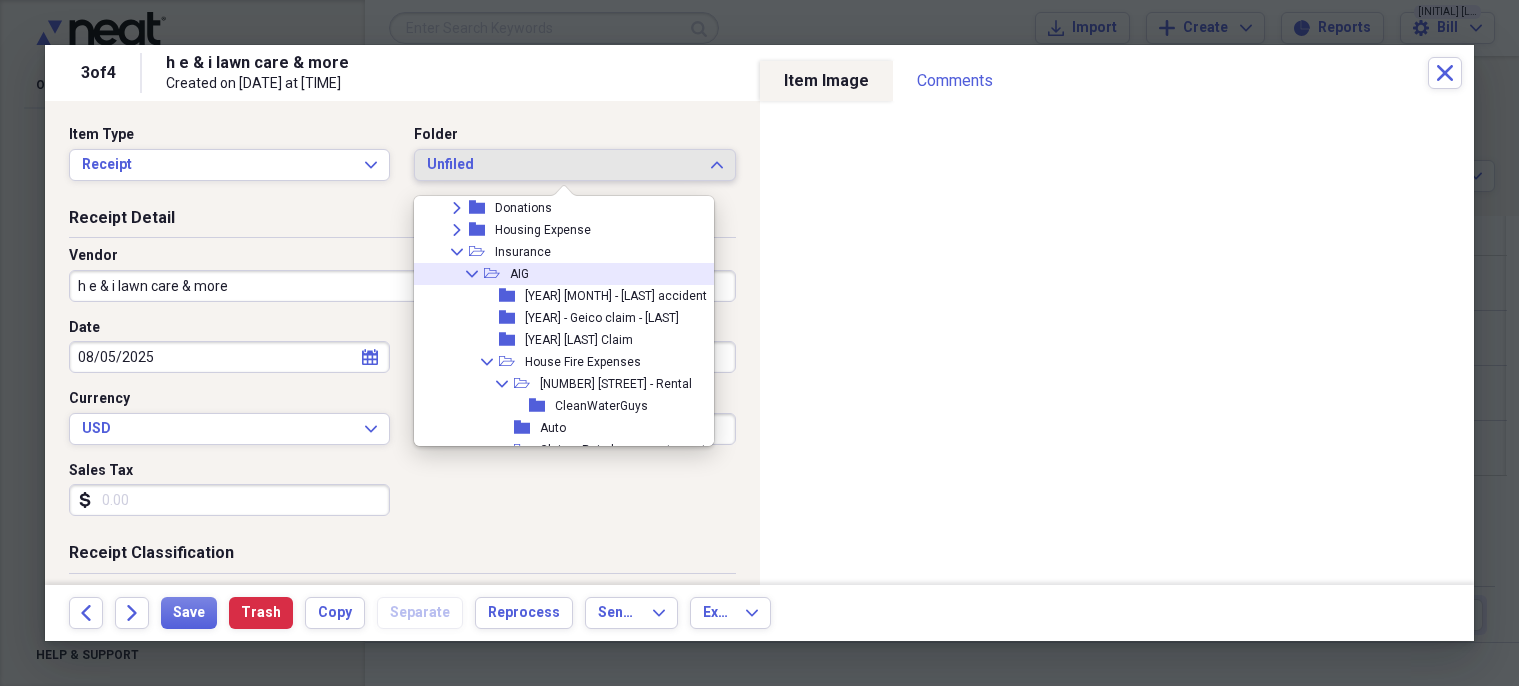 scroll, scrollTop: 300, scrollLeft: 0, axis: vertical 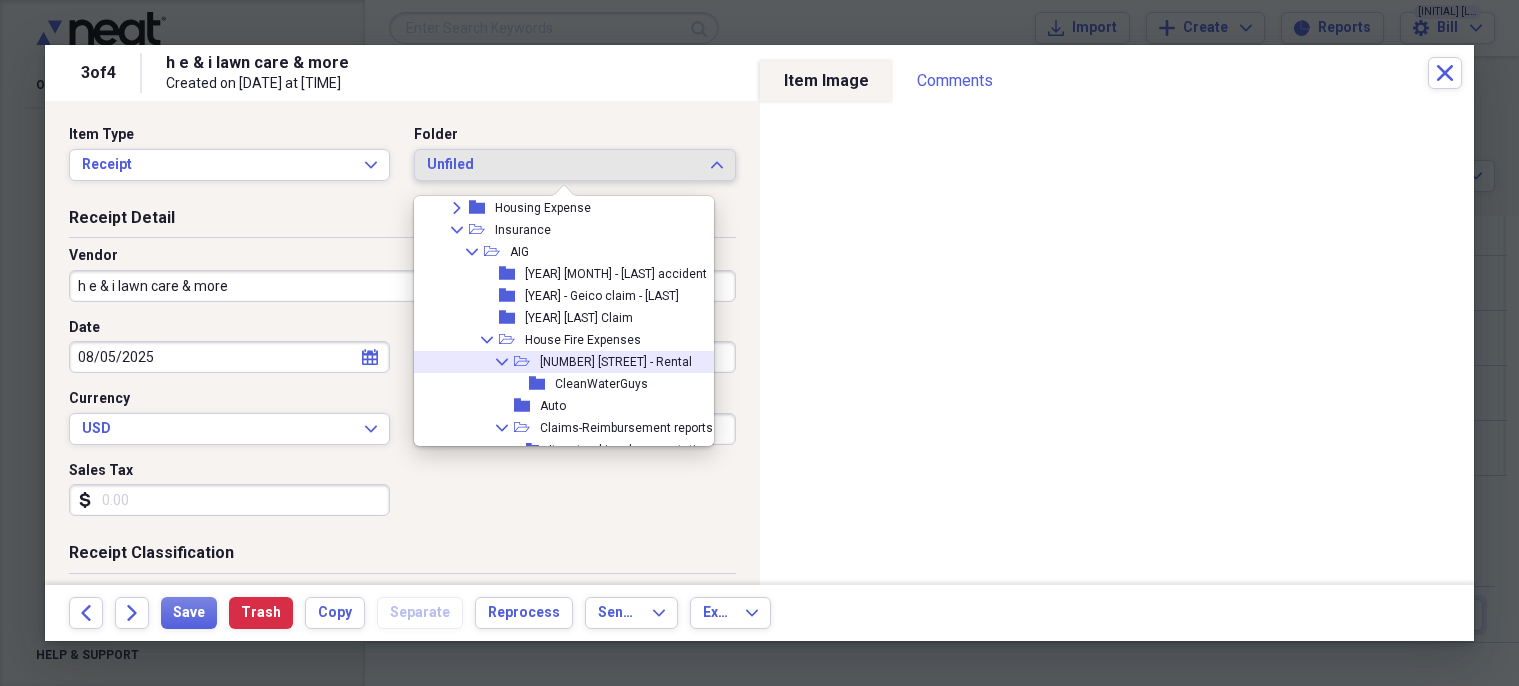 click on "[NUMBER] [STREET] - Rental" at bounding box center (616, 362) 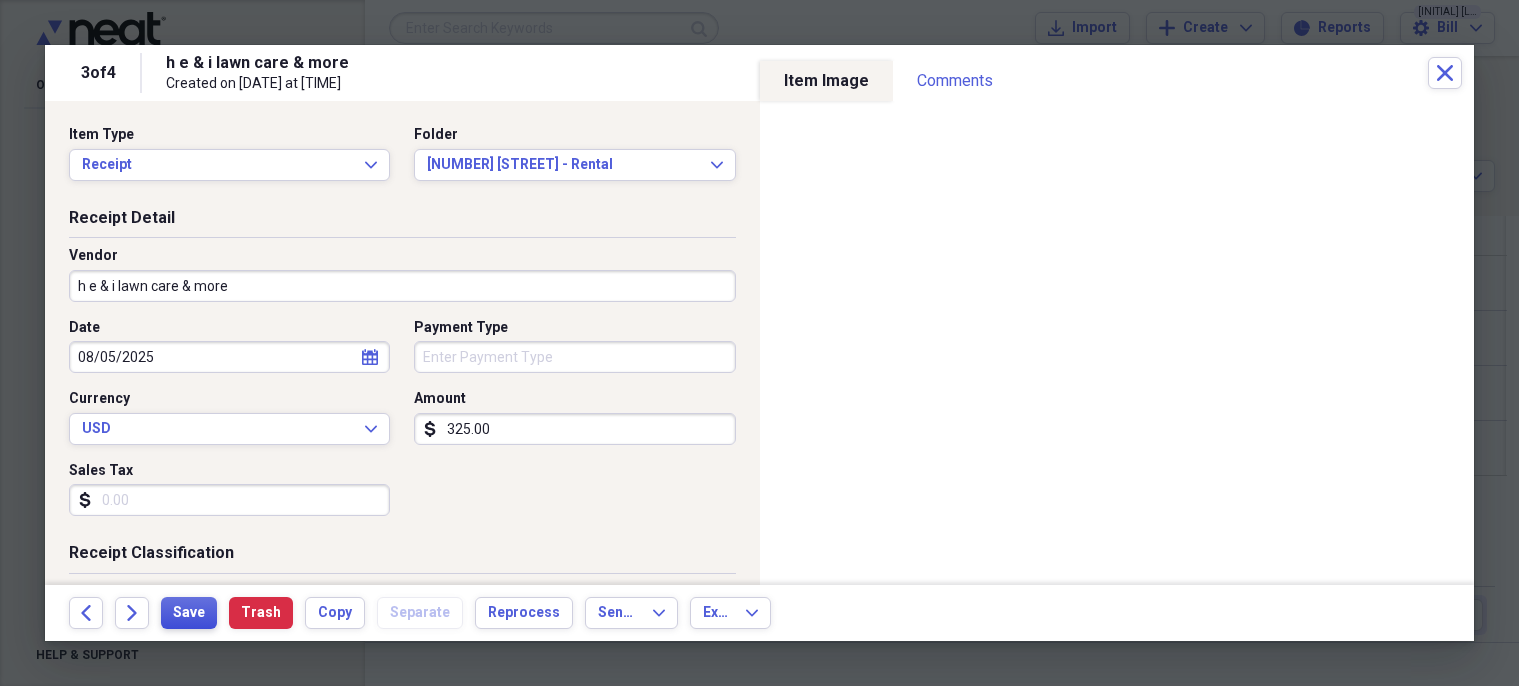 click on "Save" at bounding box center (189, 613) 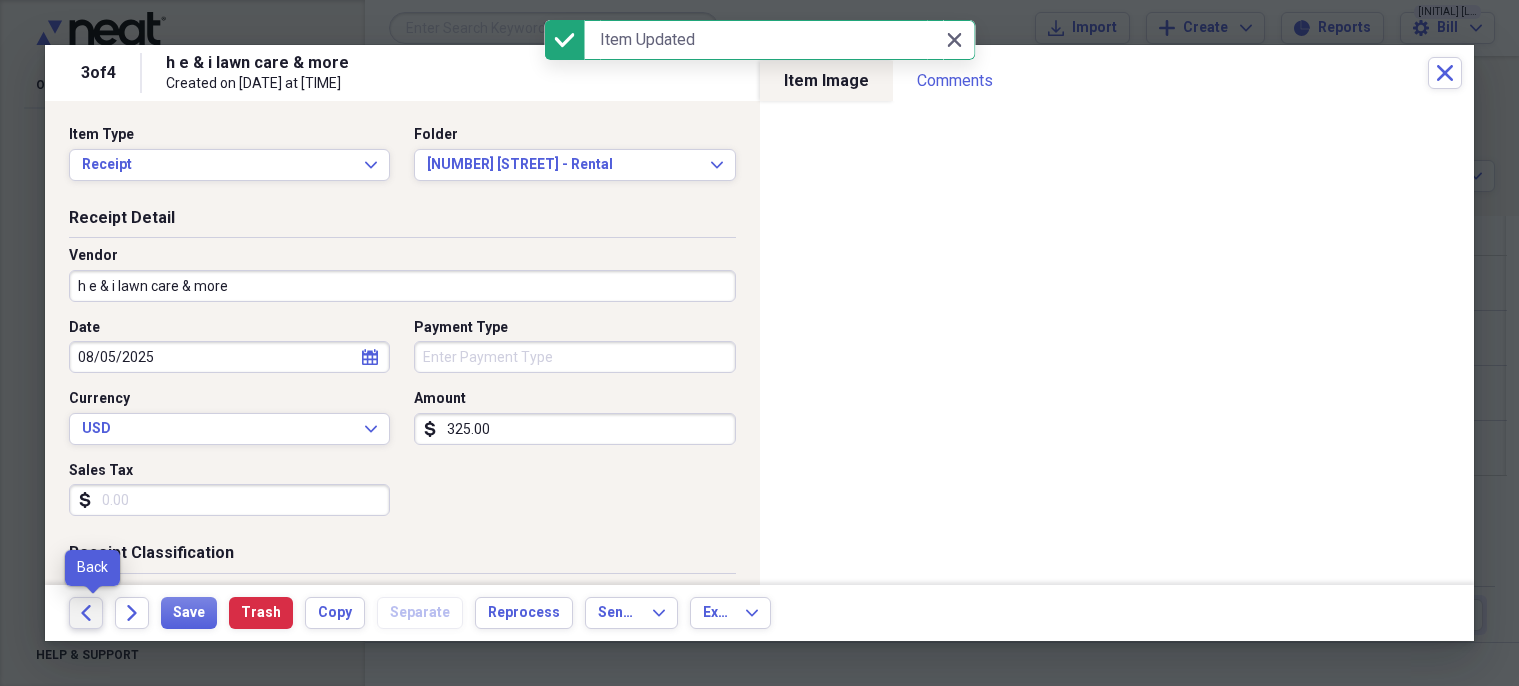 click on "Back" 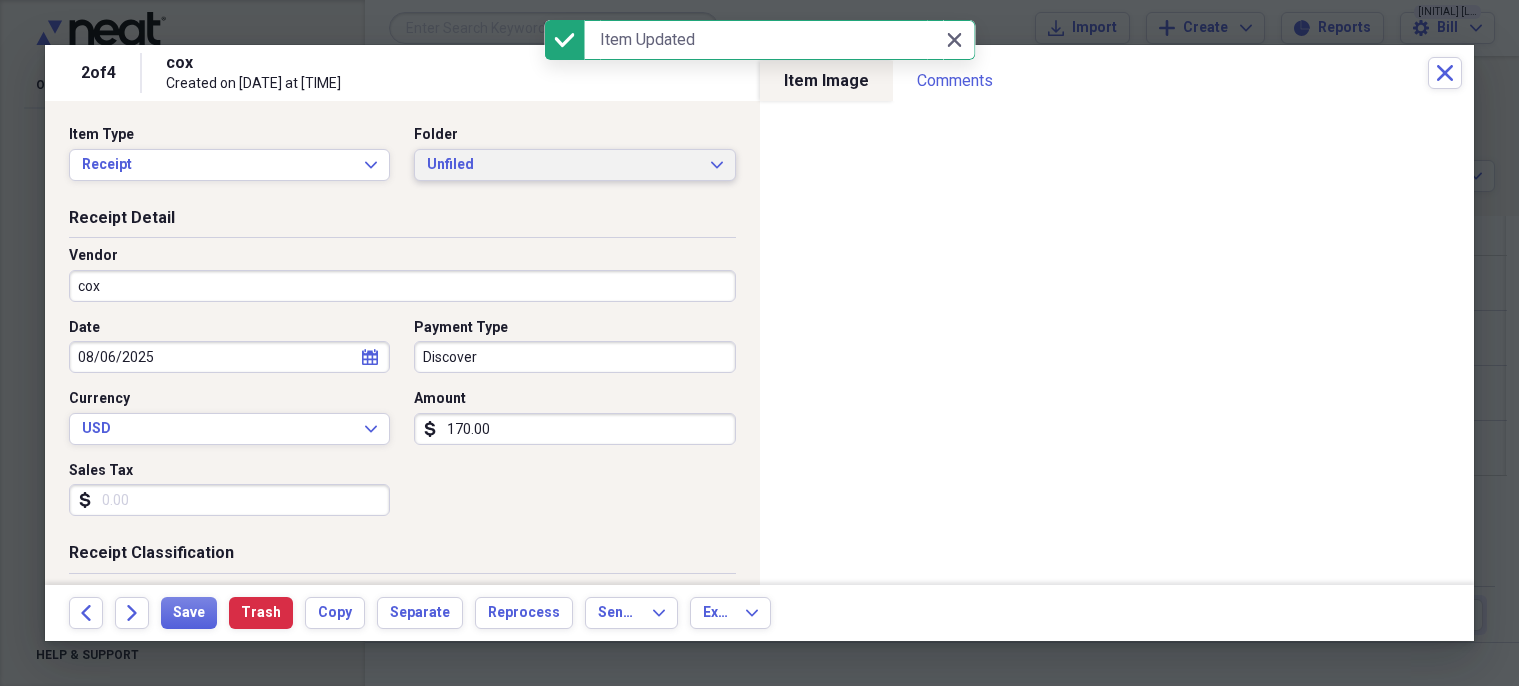 click on "Unfiled Expand" at bounding box center [574, 165] 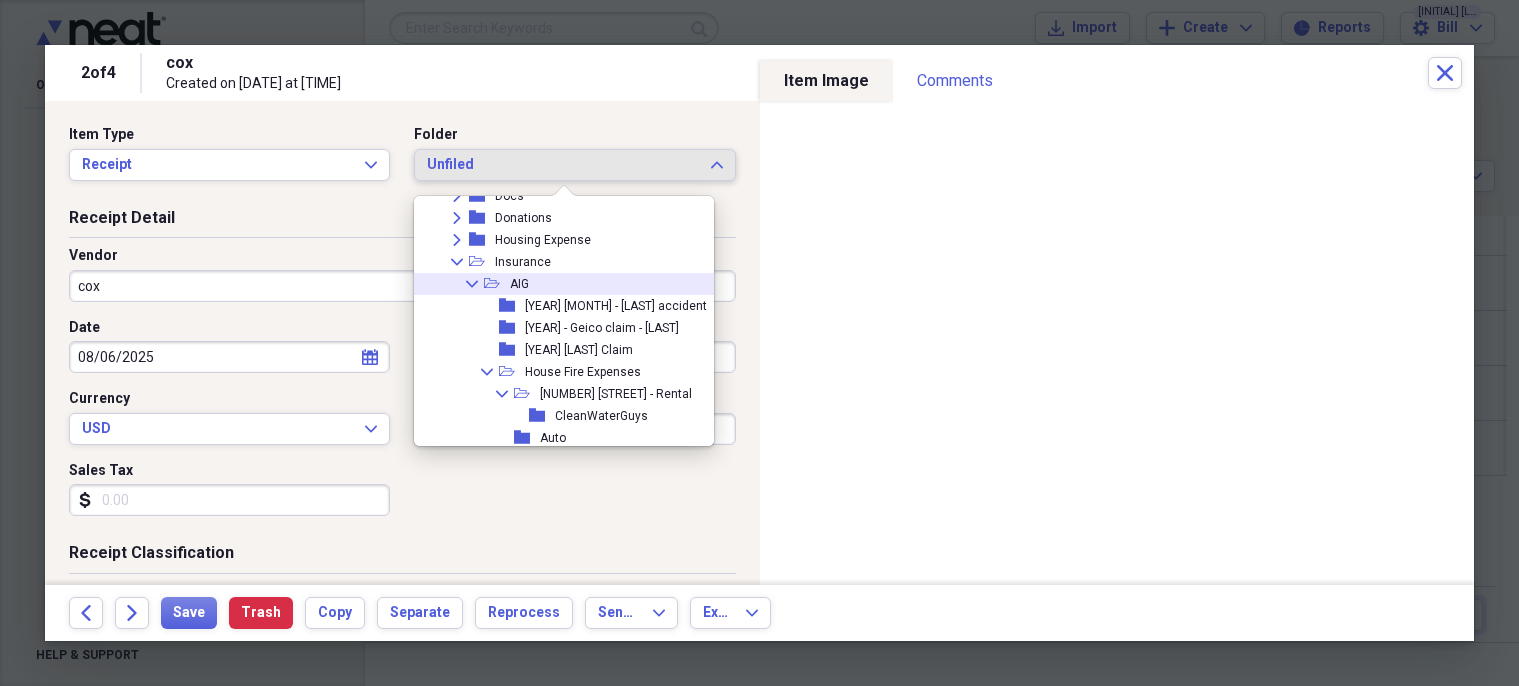 scroll, scrollTop: 300, scrollLeft: 0, axis: vertical 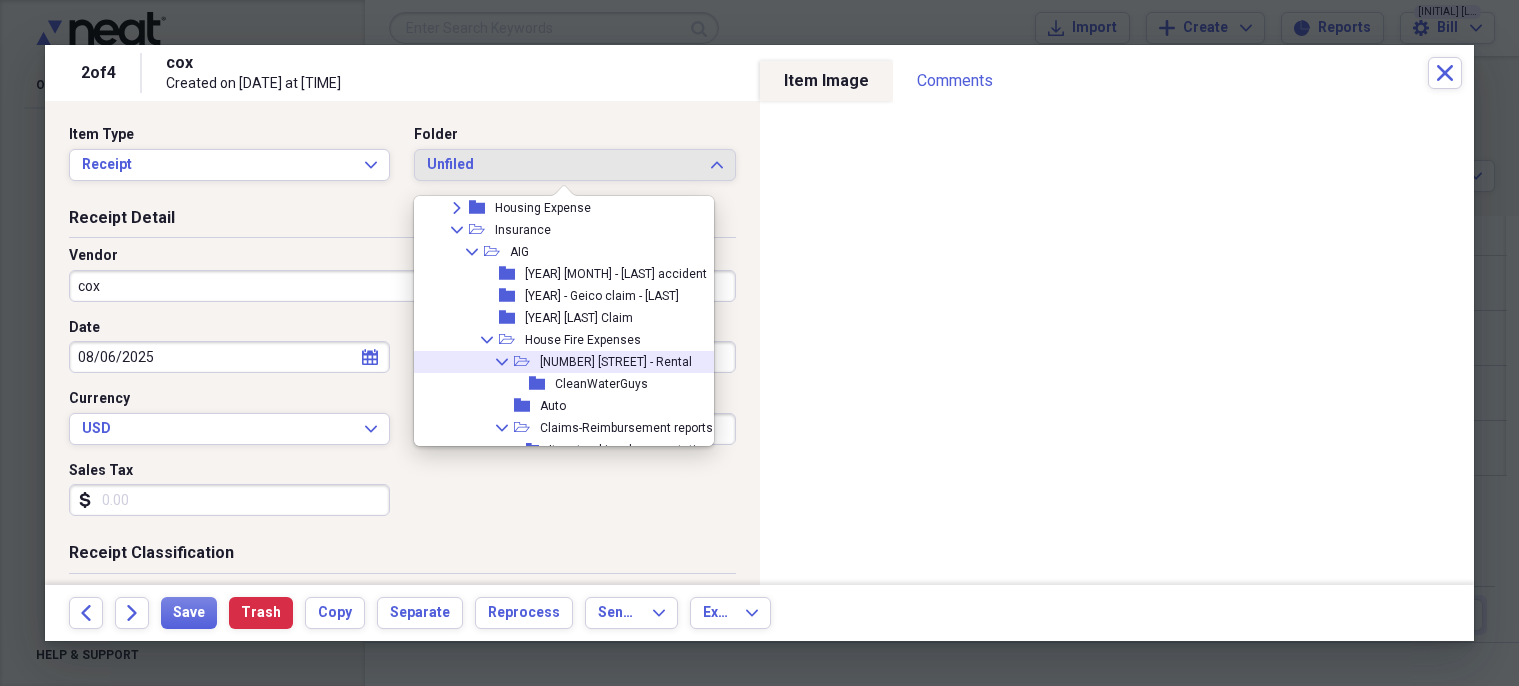 click on "[NUMBER] [STREET] - Rental" at bounding box center (616, 362) 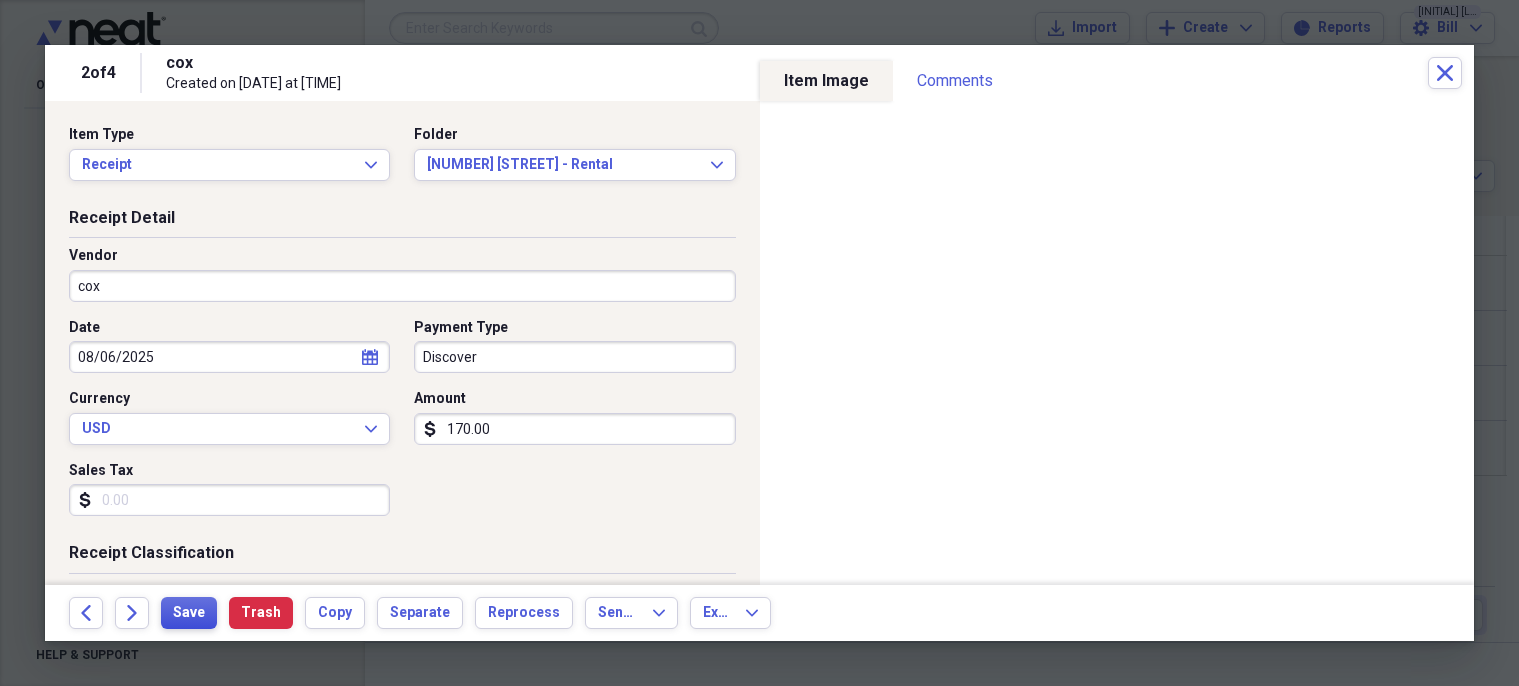 click on "Save" at bounding box center [189, 613] 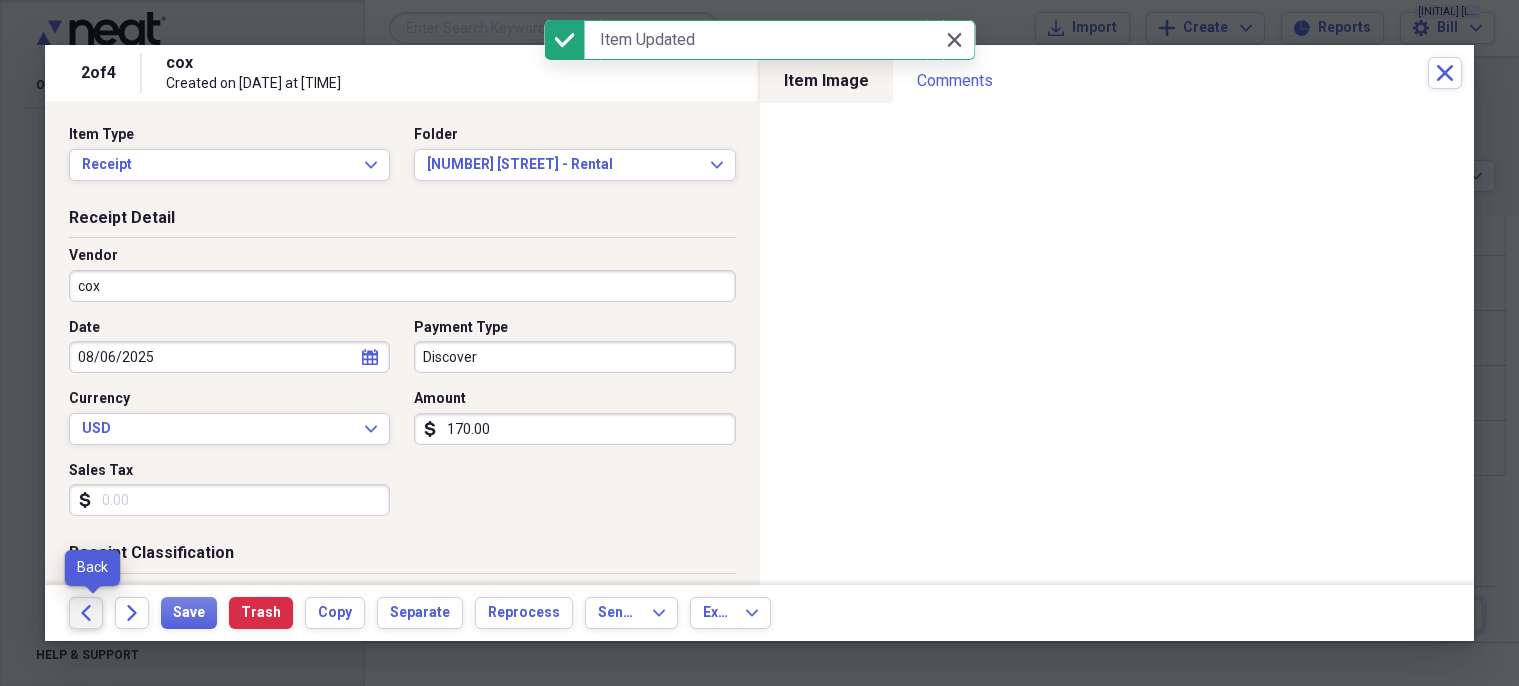 click on "Back" at bounding box center (86, 613) 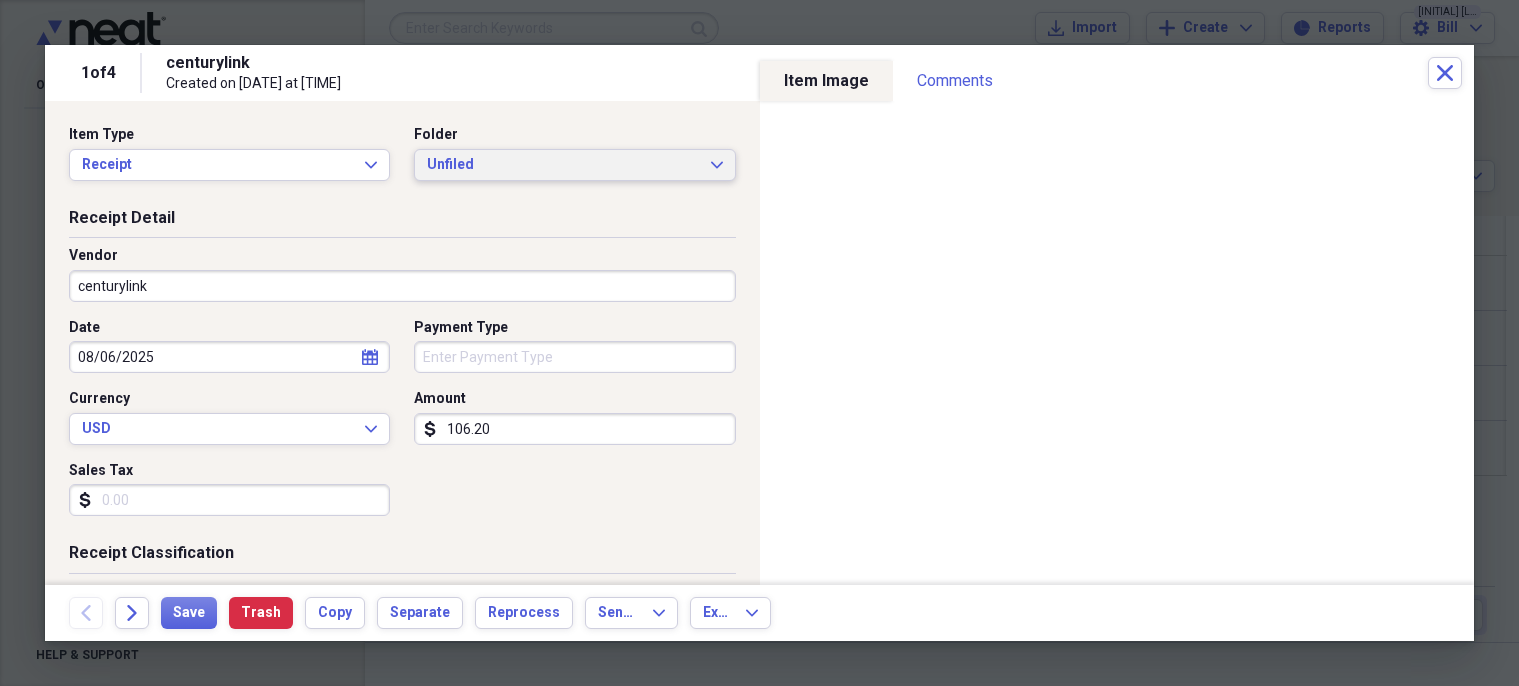 click on "Expand" 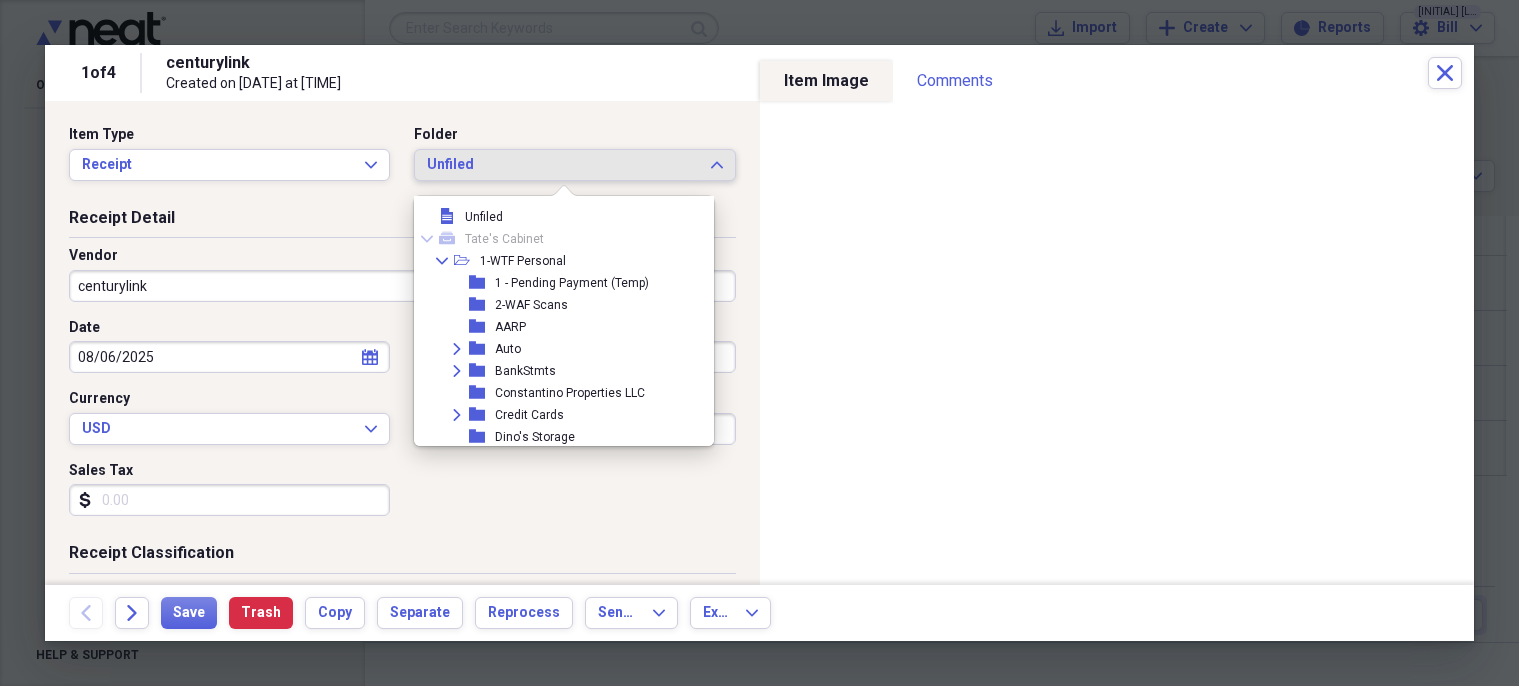 scroll, scrollTop: 0, scrollLeft: 0, axis: both 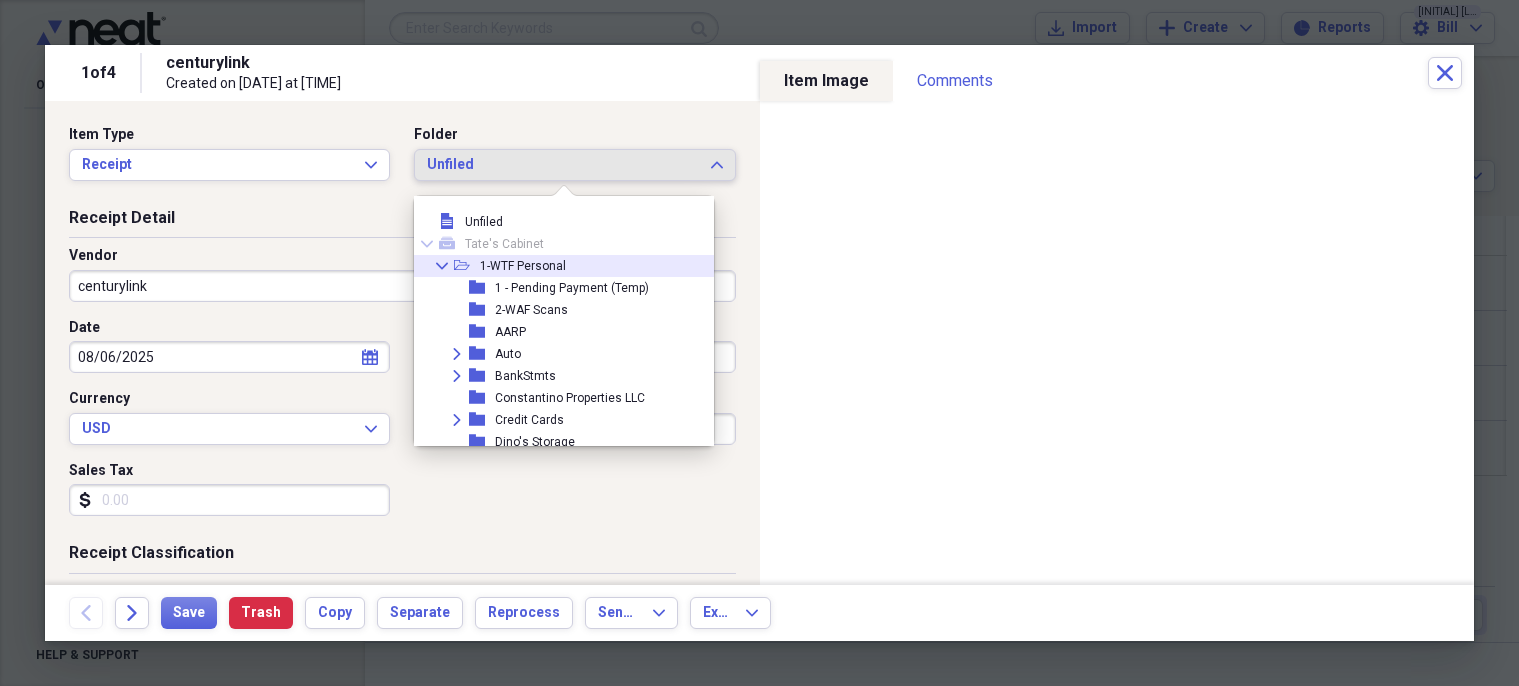 click on "Collapse" 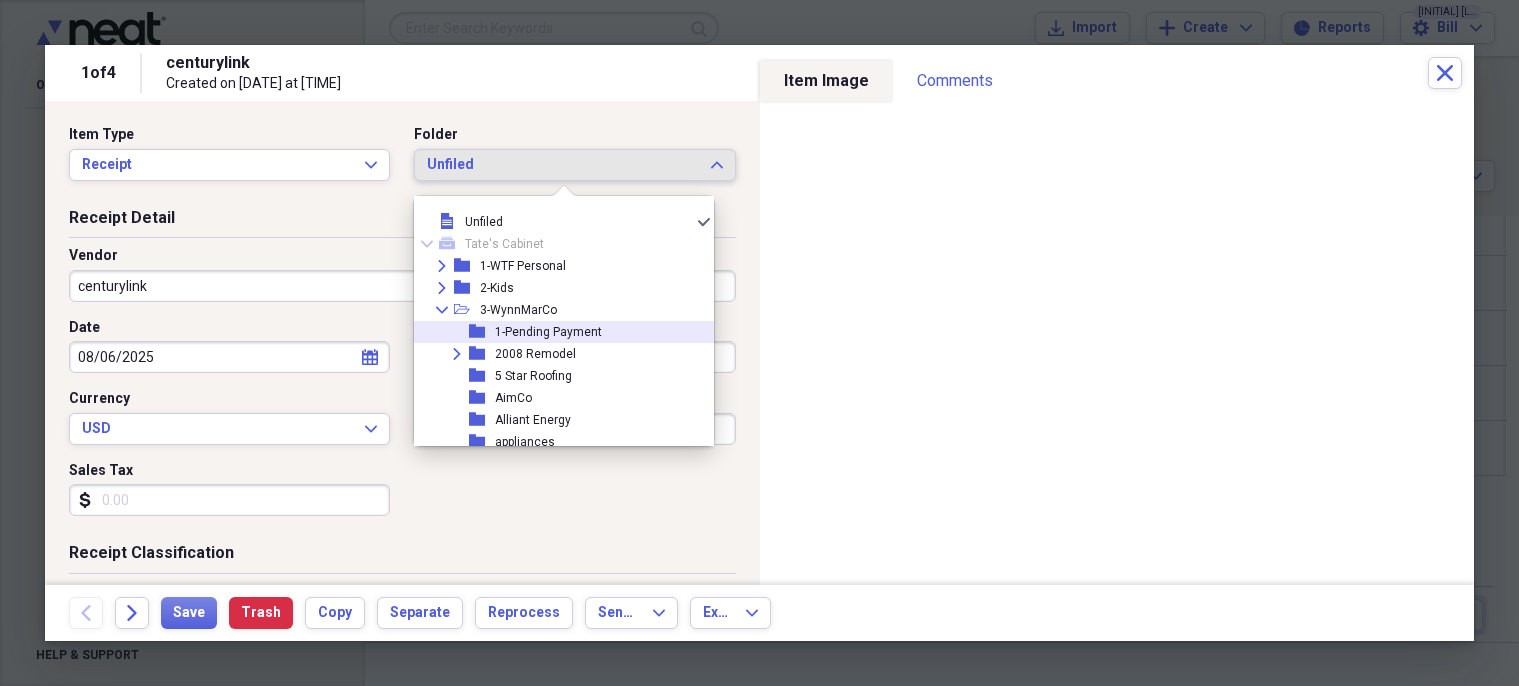 click on "1-Pending Payment" at bounding box center [548, 332] 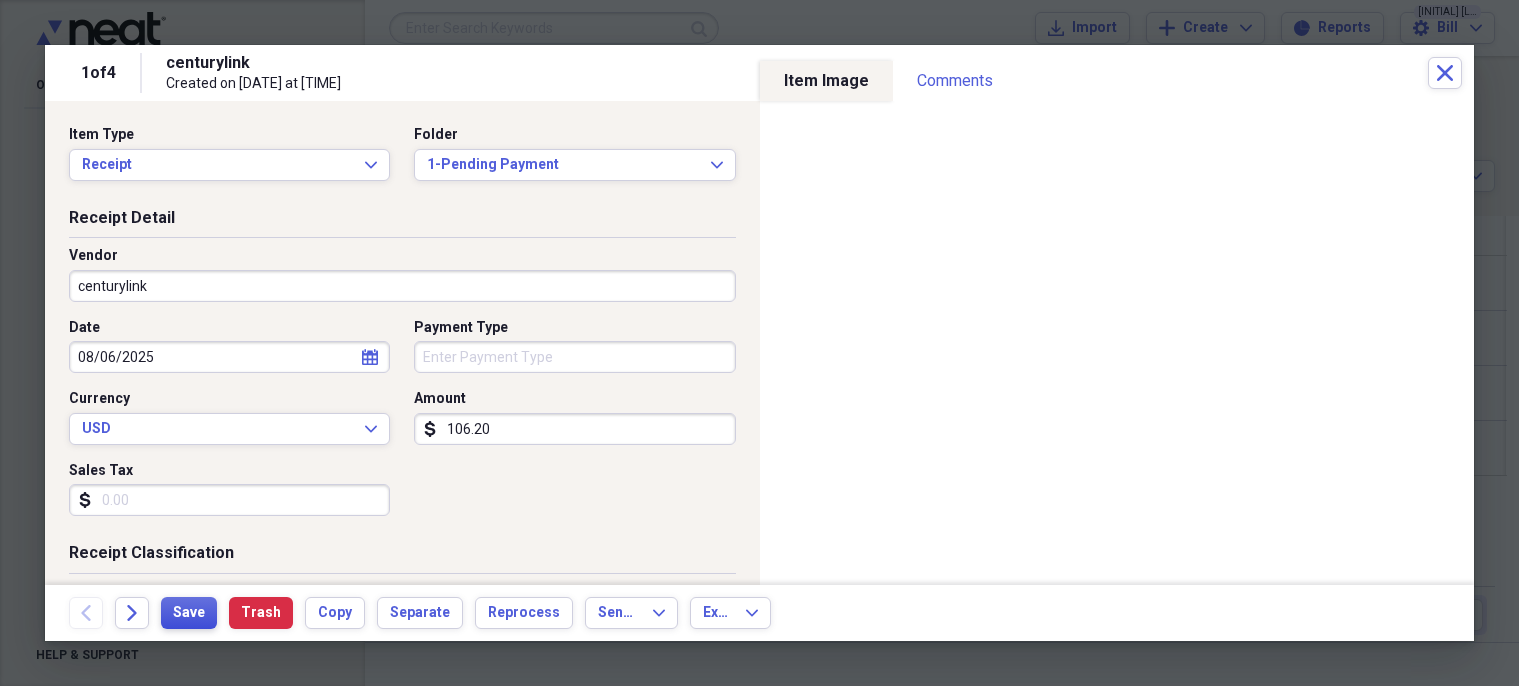 click on "Save" at bounding box center (189, 613) 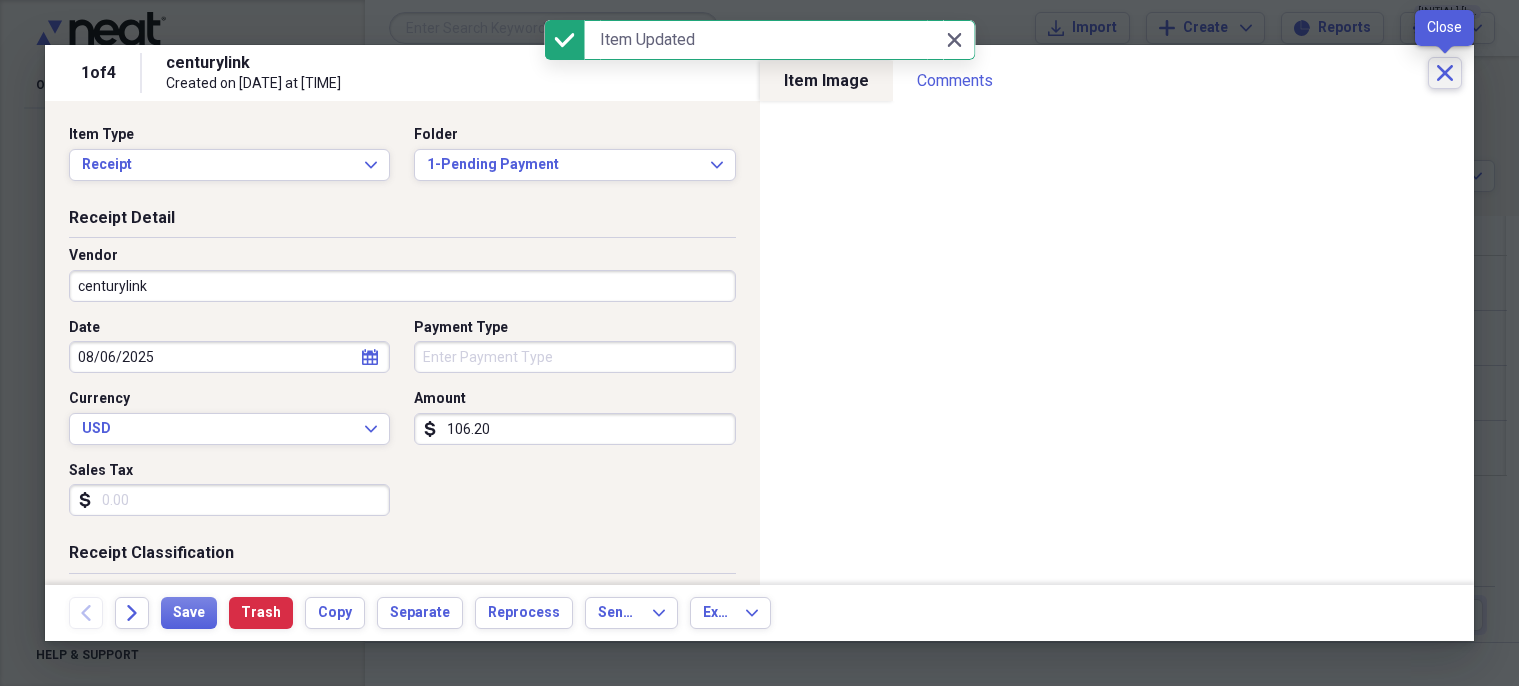 click 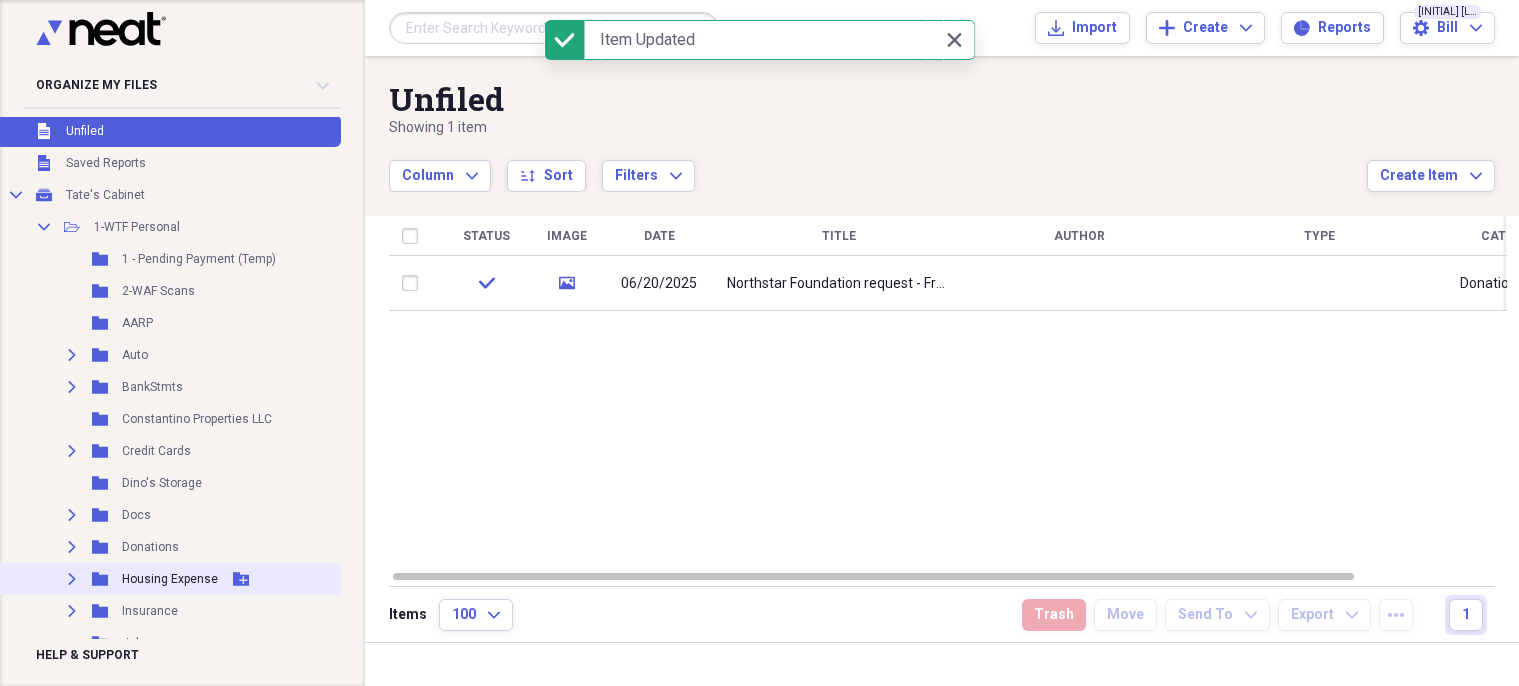scroll, scrollTop: 0, scrollLeft: 0, axis: both 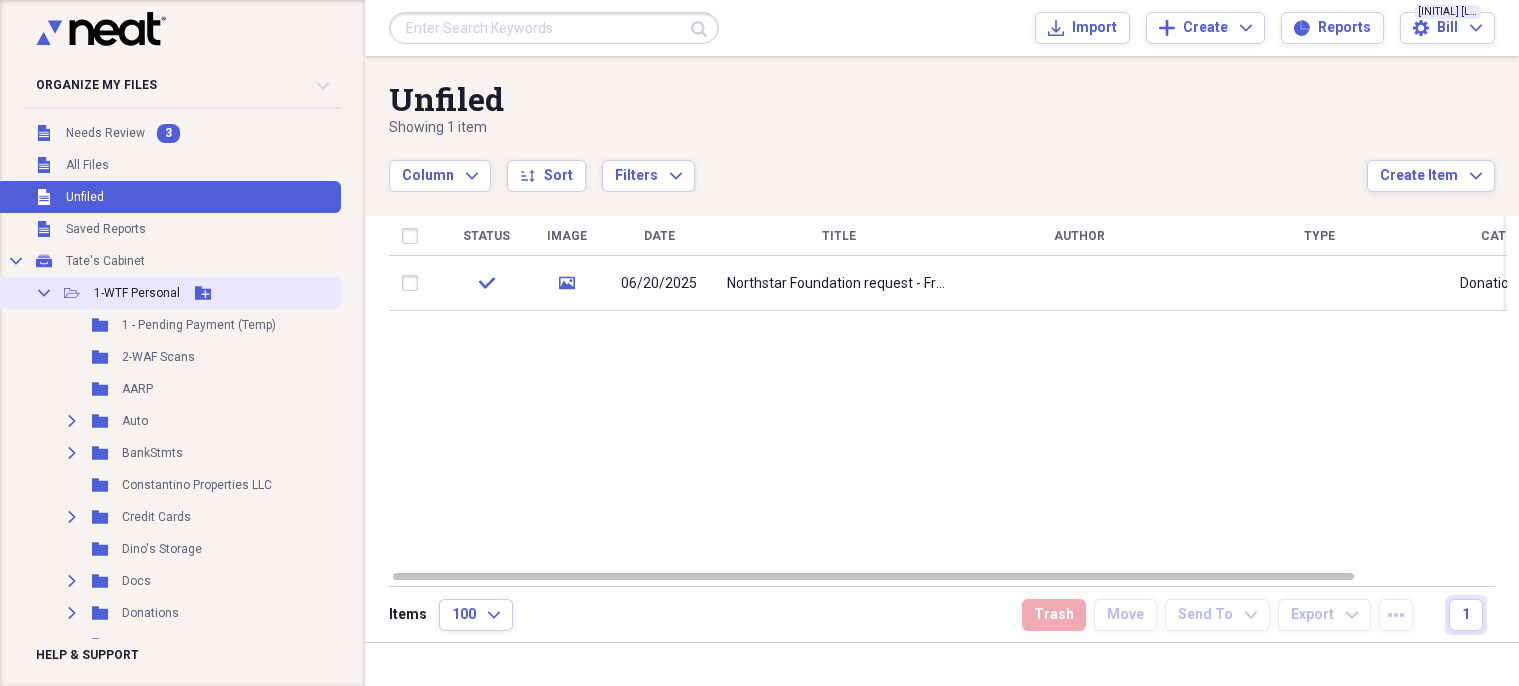 click 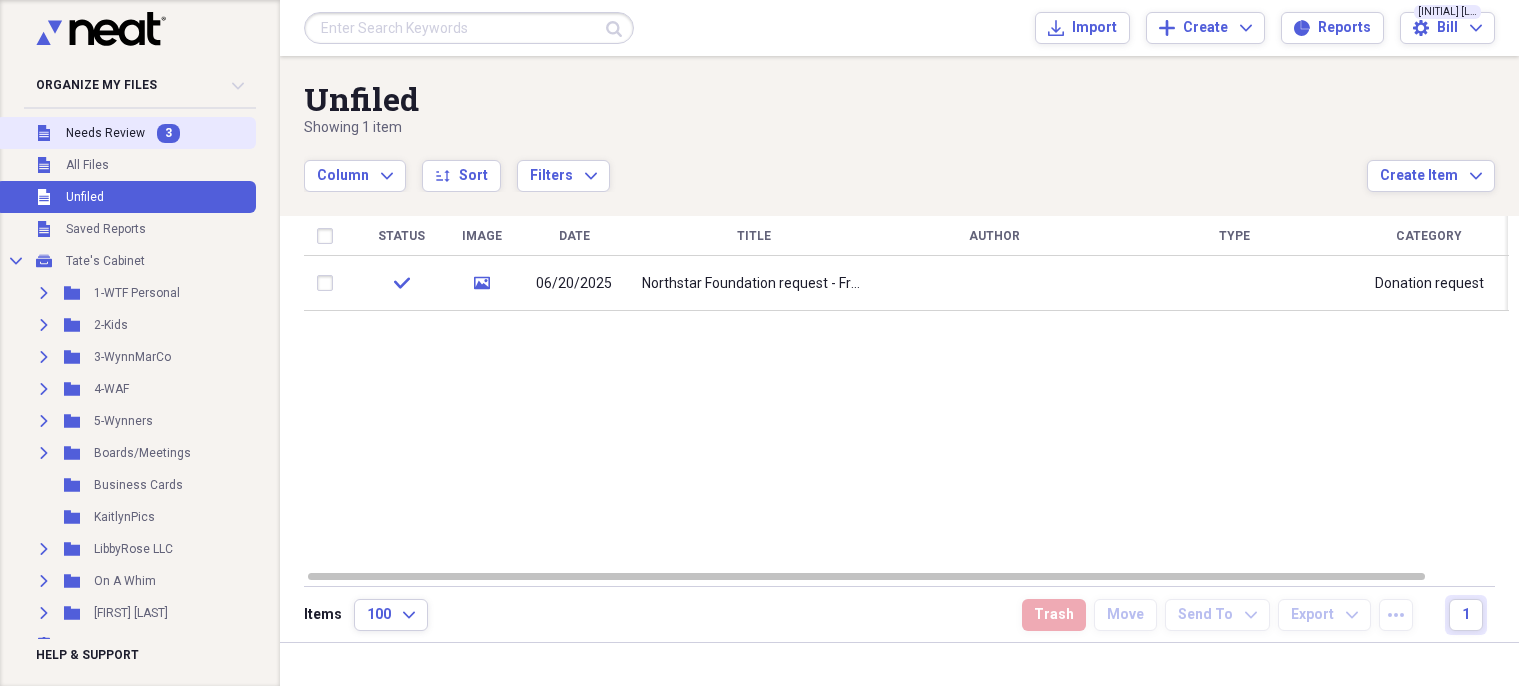 click on "Unfiled Needs Review 3" at bounding box center (126, 133) 